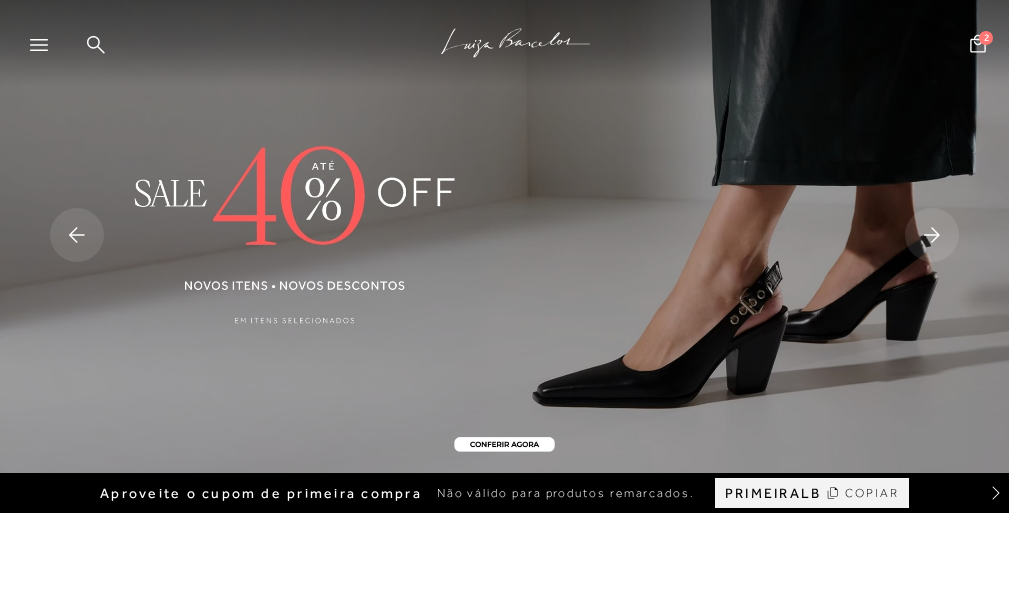scroll, scrollTop: 0, scrollLeft: 0, axis: both 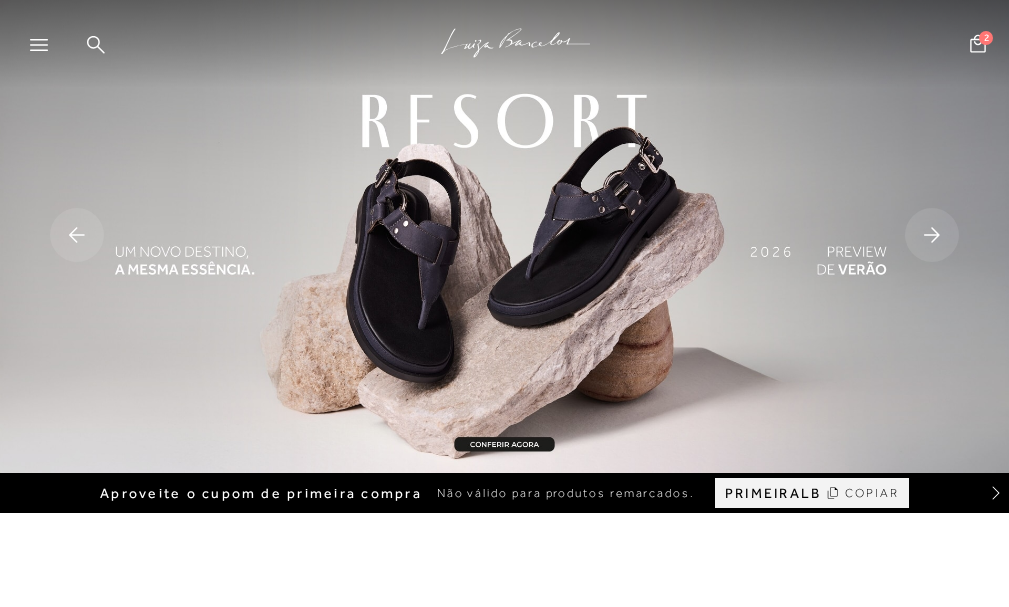 click 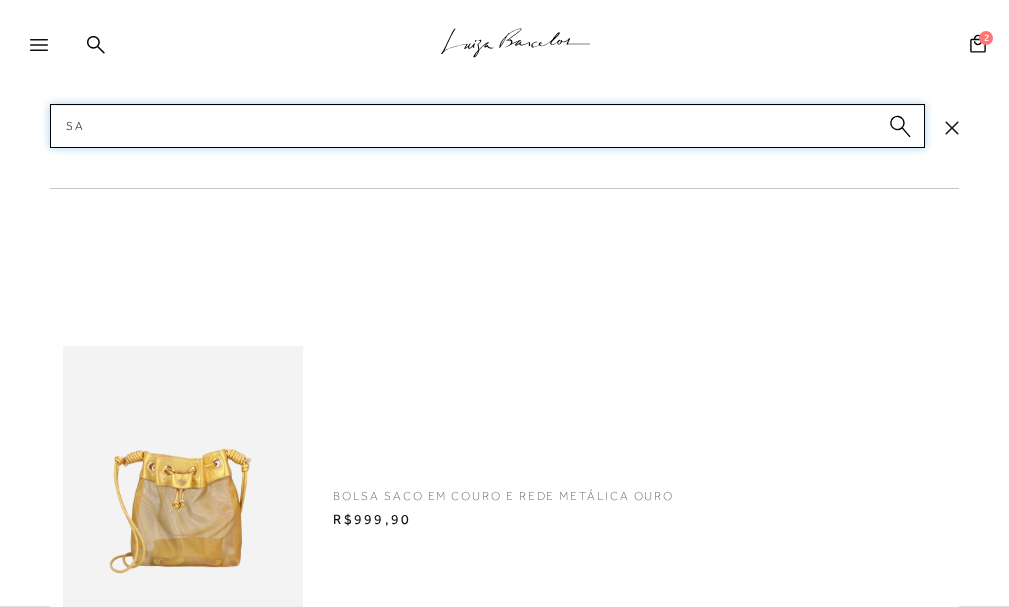 type on "s" 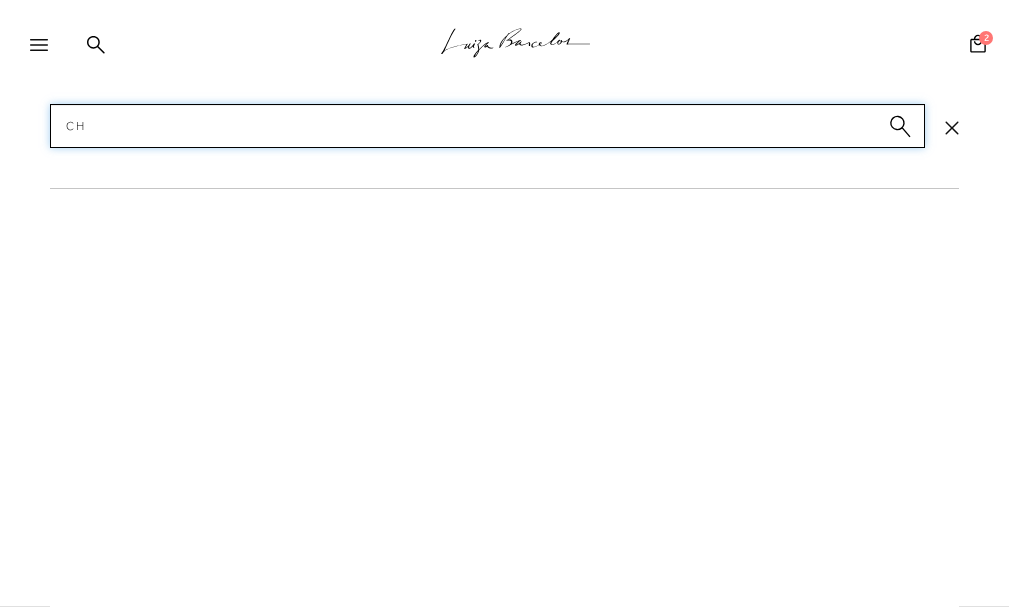 type on "c" 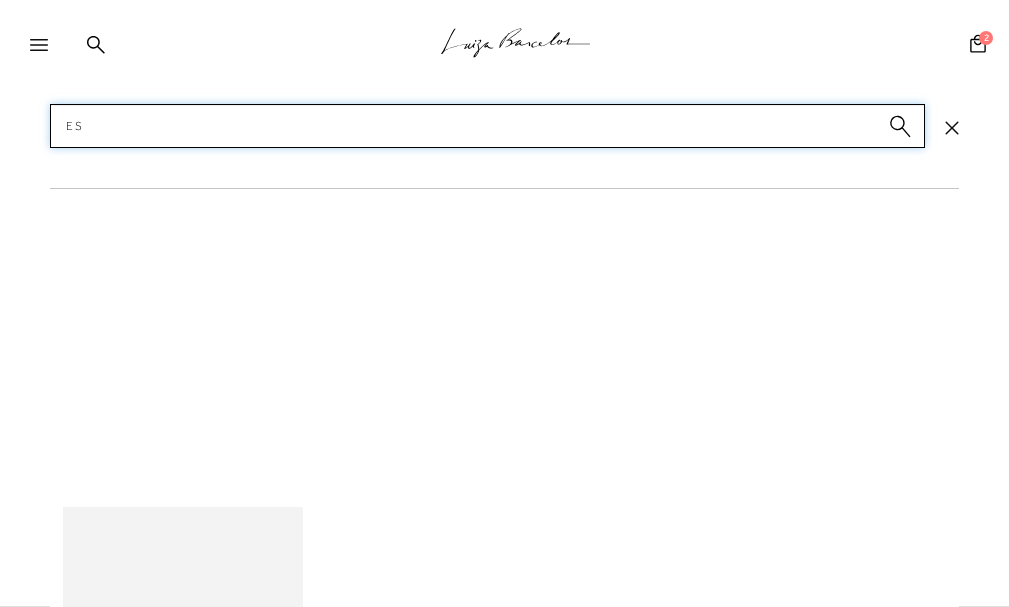 type on "e" 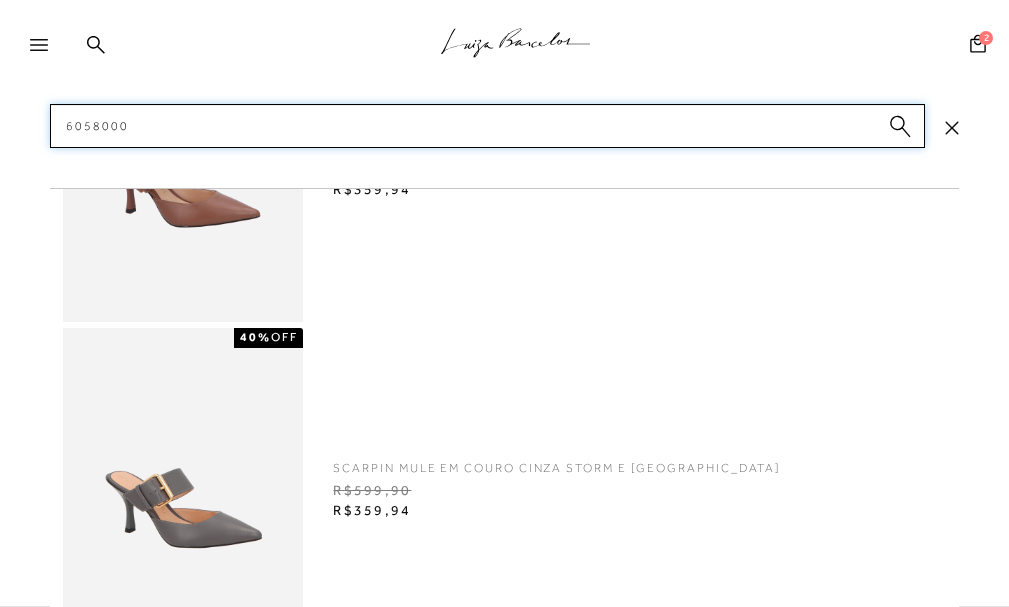 scroll, scrollTop: 642, scrollLeft: 0, axis: vertical 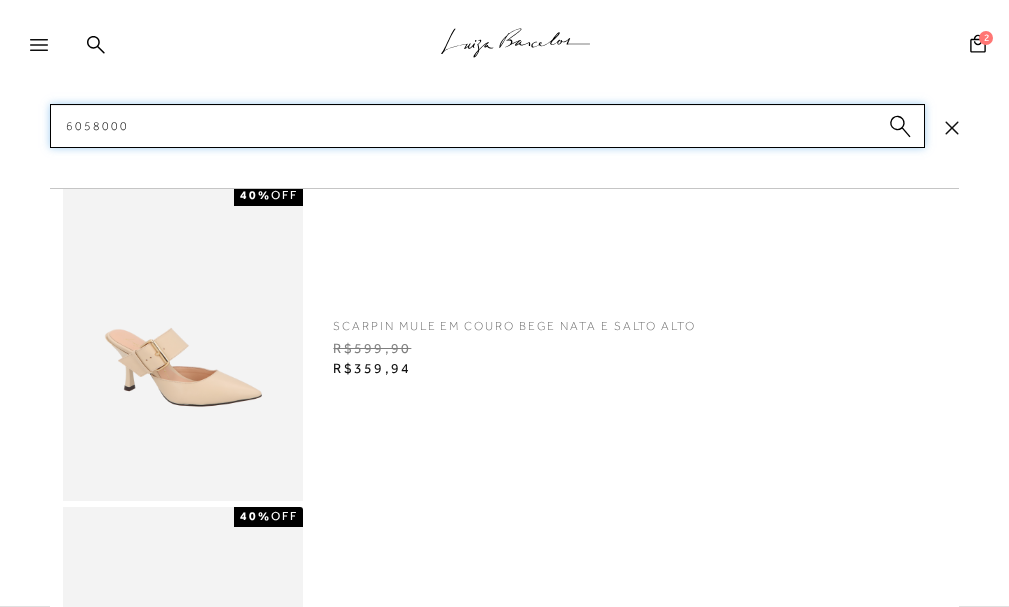 type on "6058000" 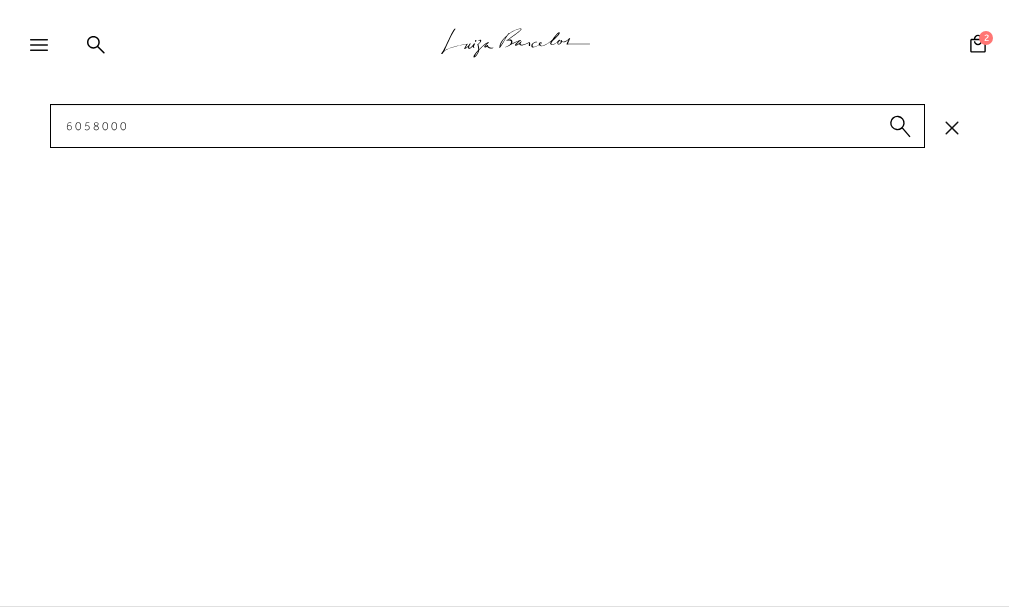 click 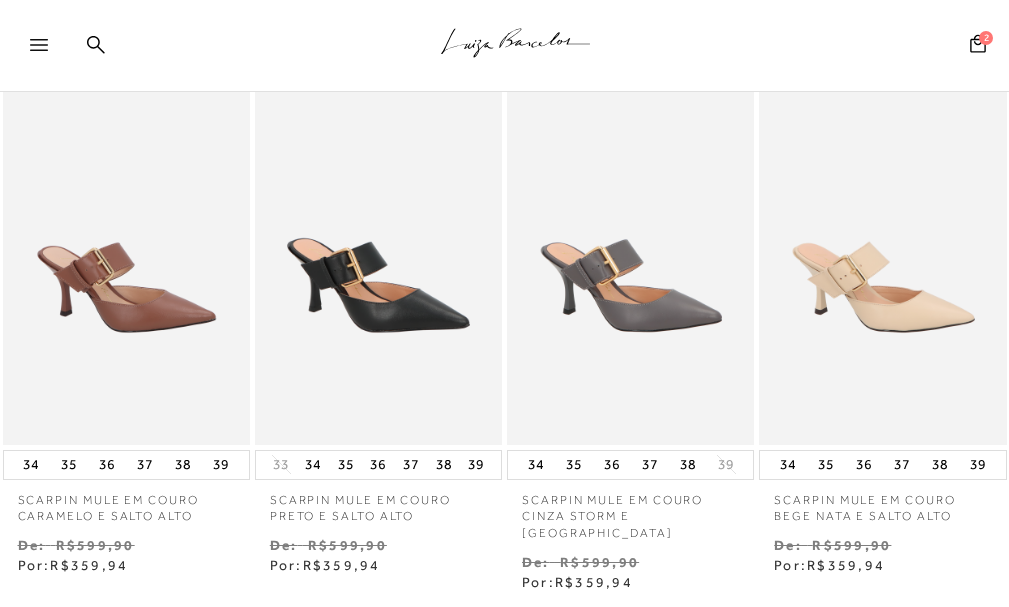 scroll, scrollTop: 0, scrollLeft: 0, axis: both 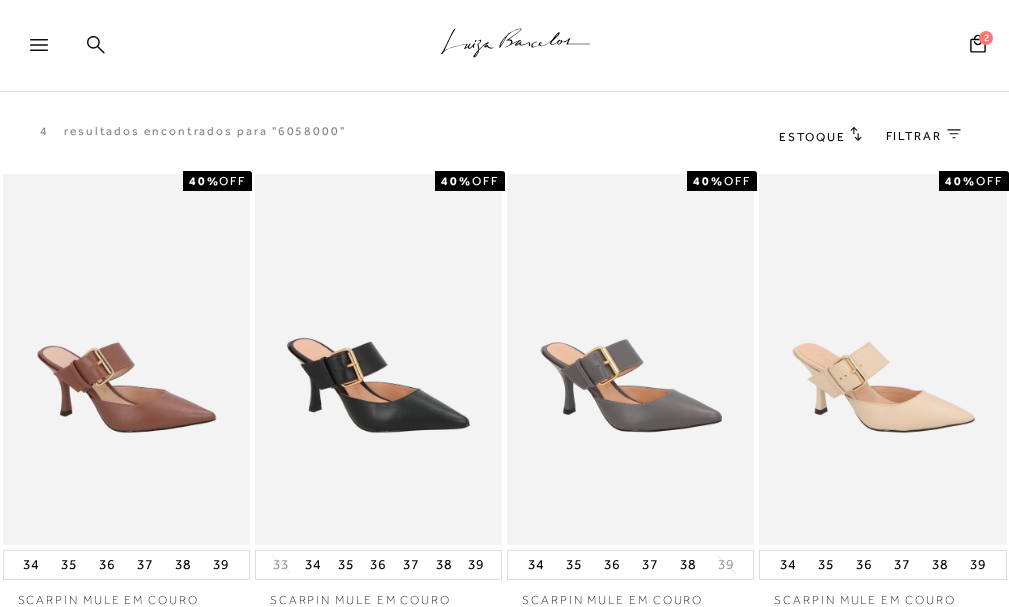 click 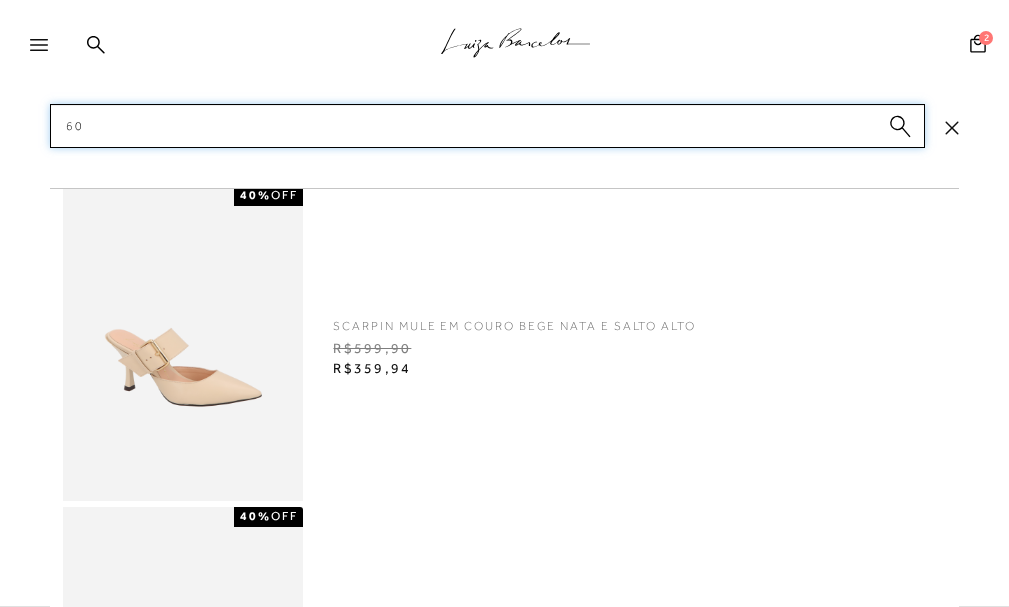 type on "6" 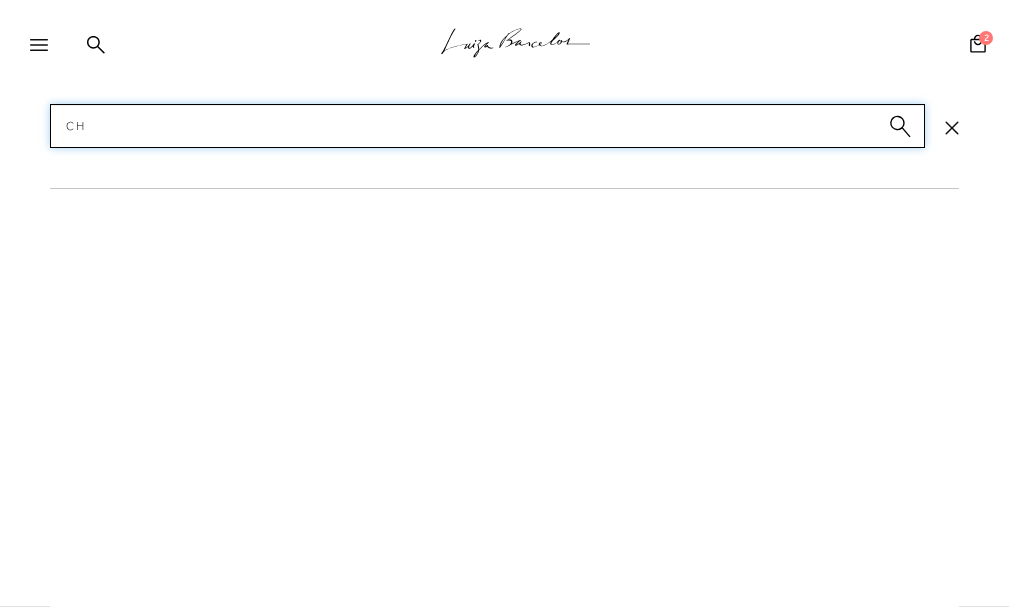 type on "c" 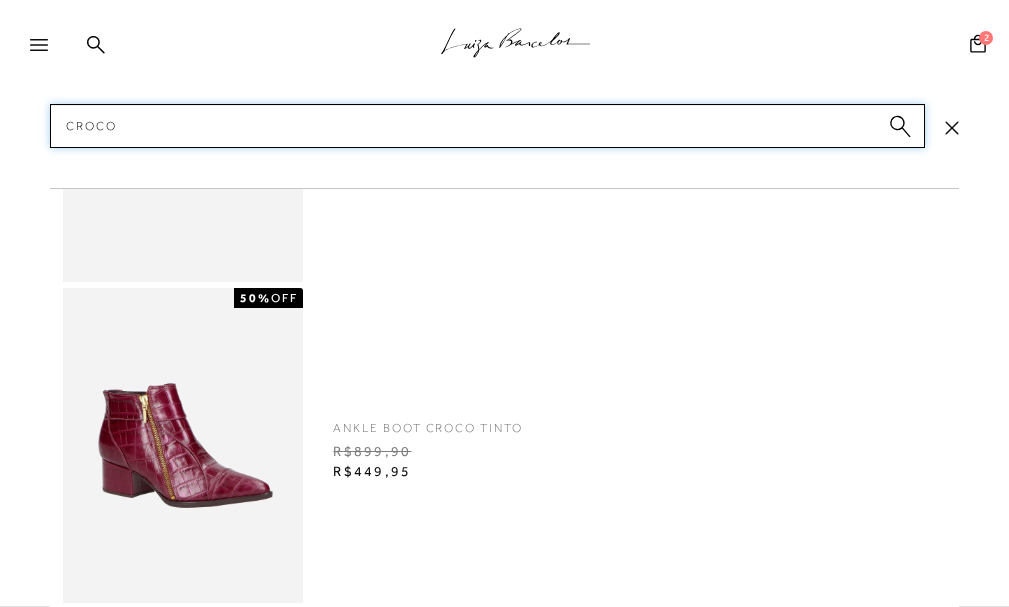 scroll, scrollTop: 802, scrollLeft: 0, axis: vertical 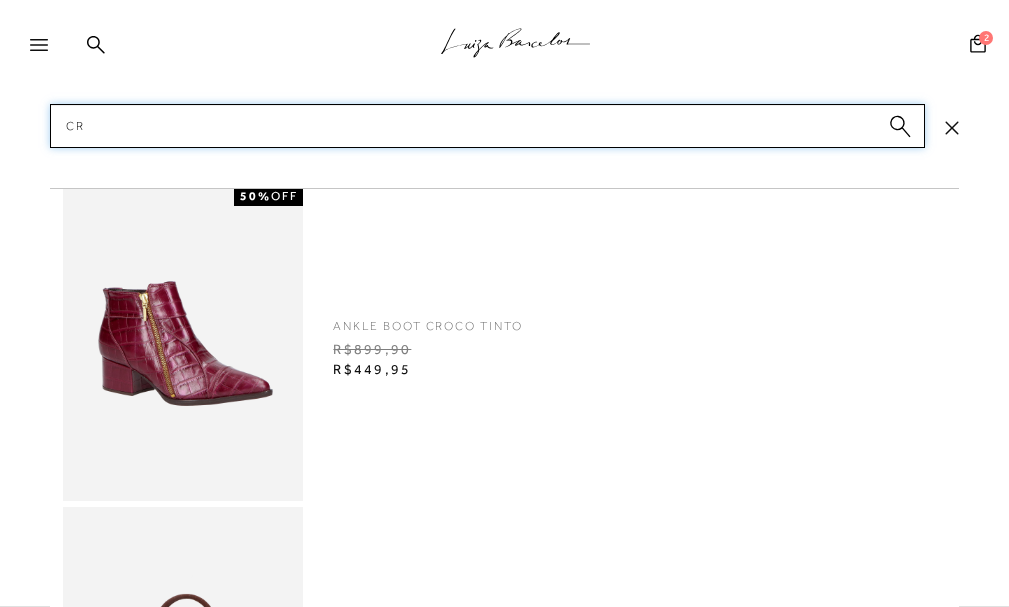 type on "c" 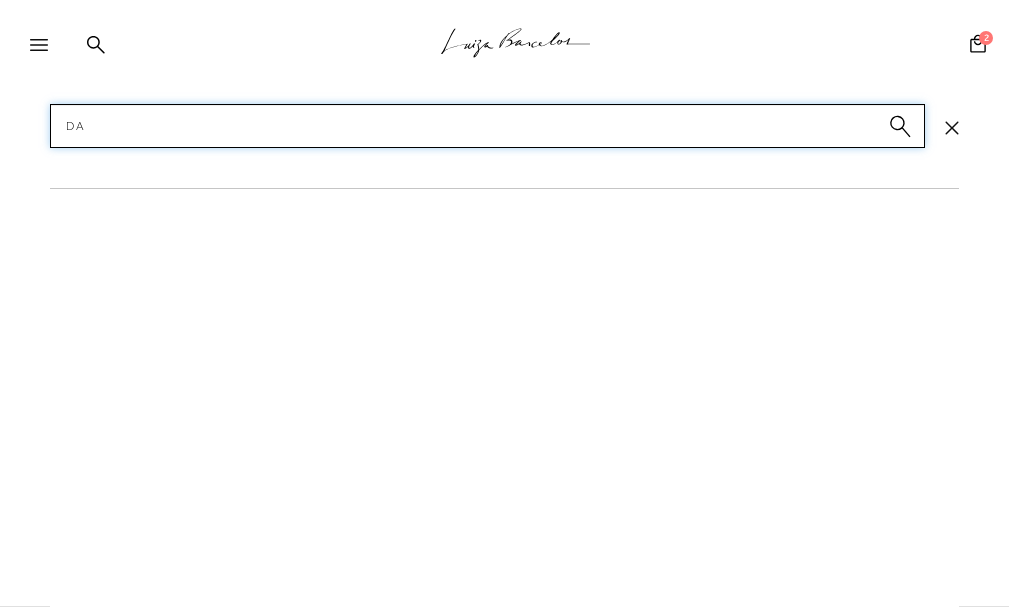 type on "d" 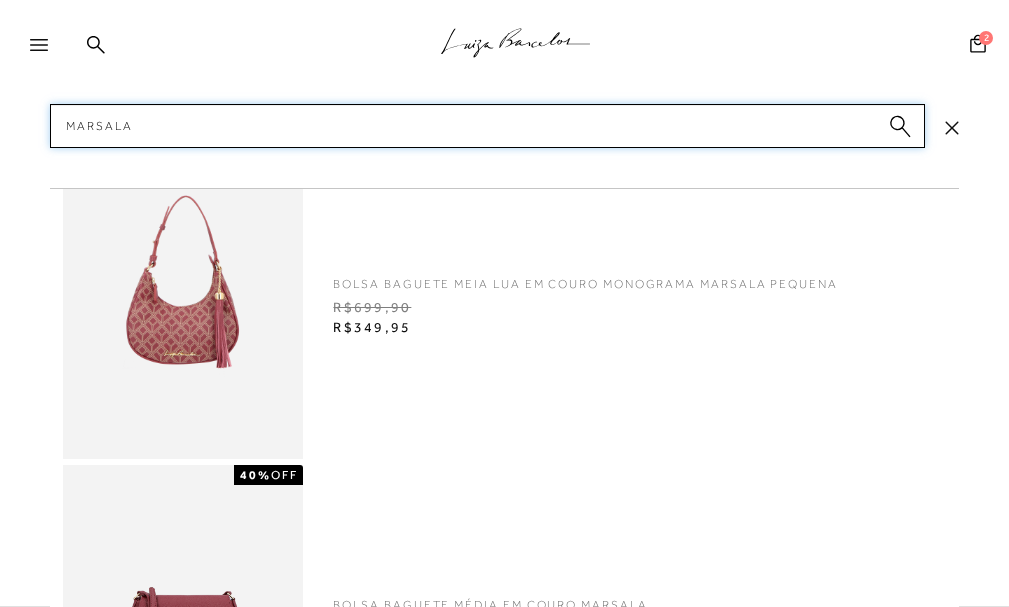 scroll, scrollTop: 0, scrollLeft: 0, axis: both 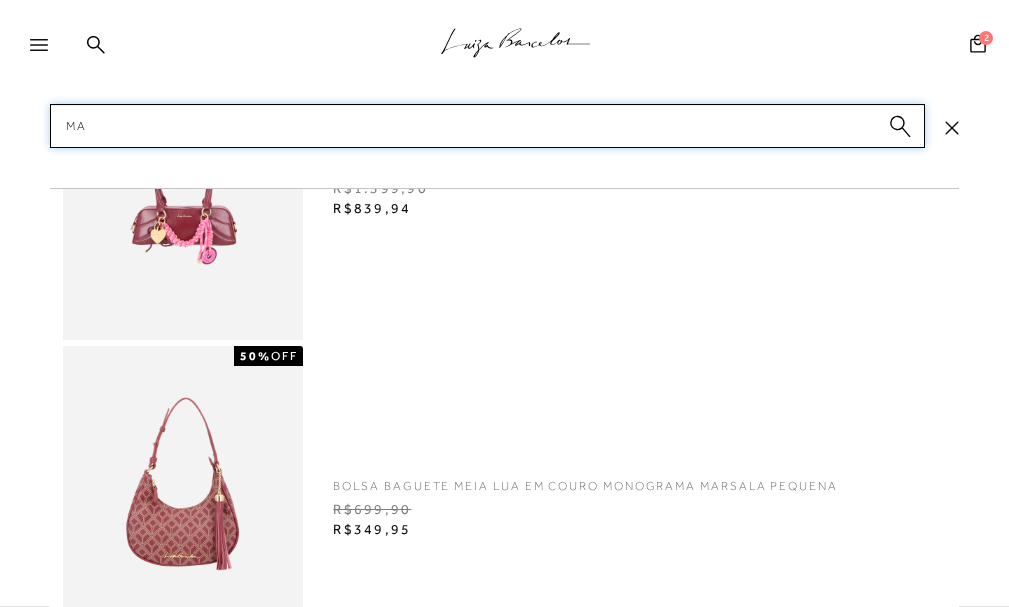 type on "m" 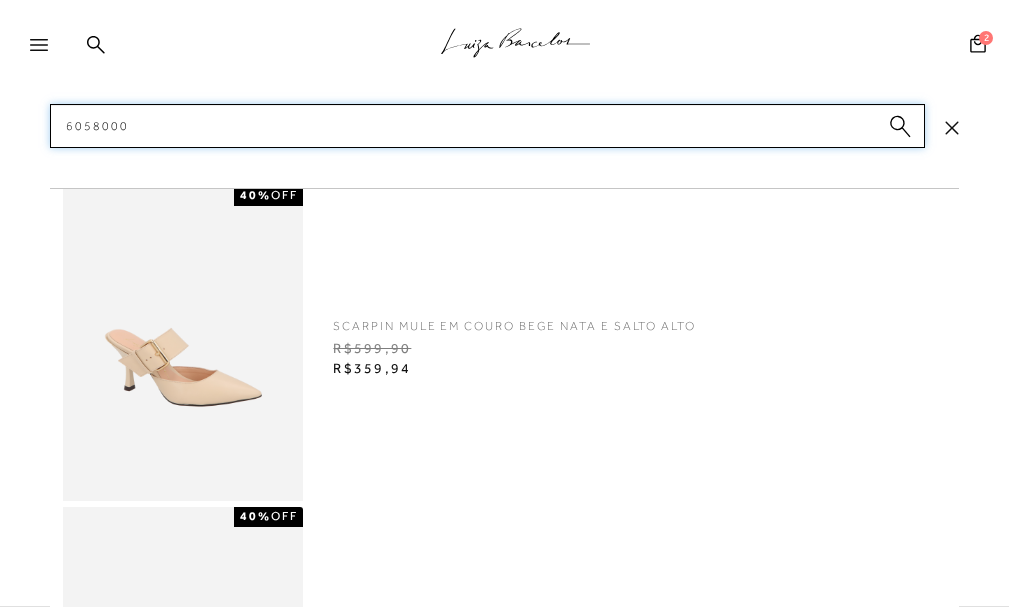 type on "60580001" 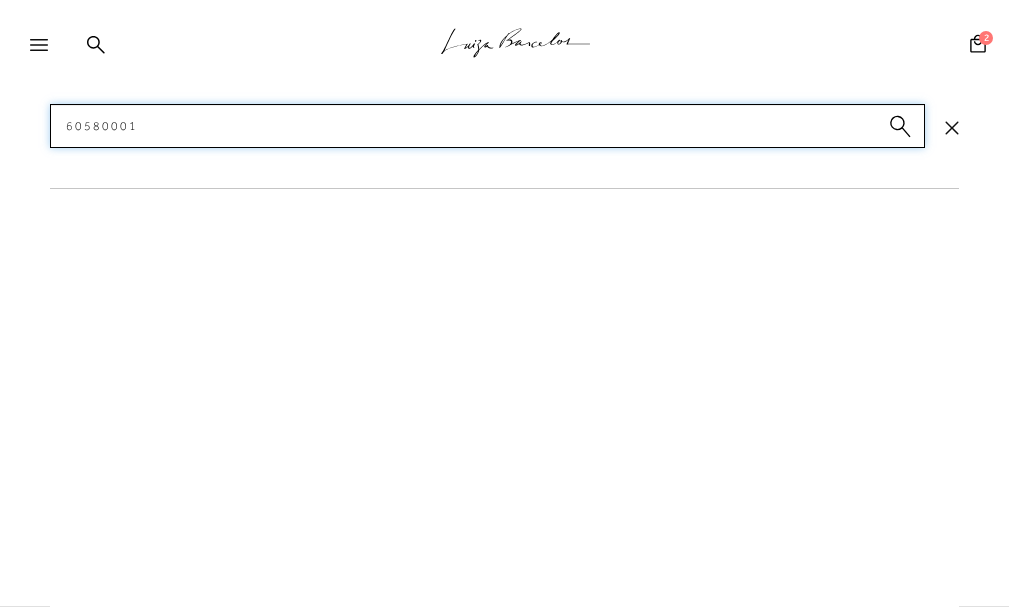 type 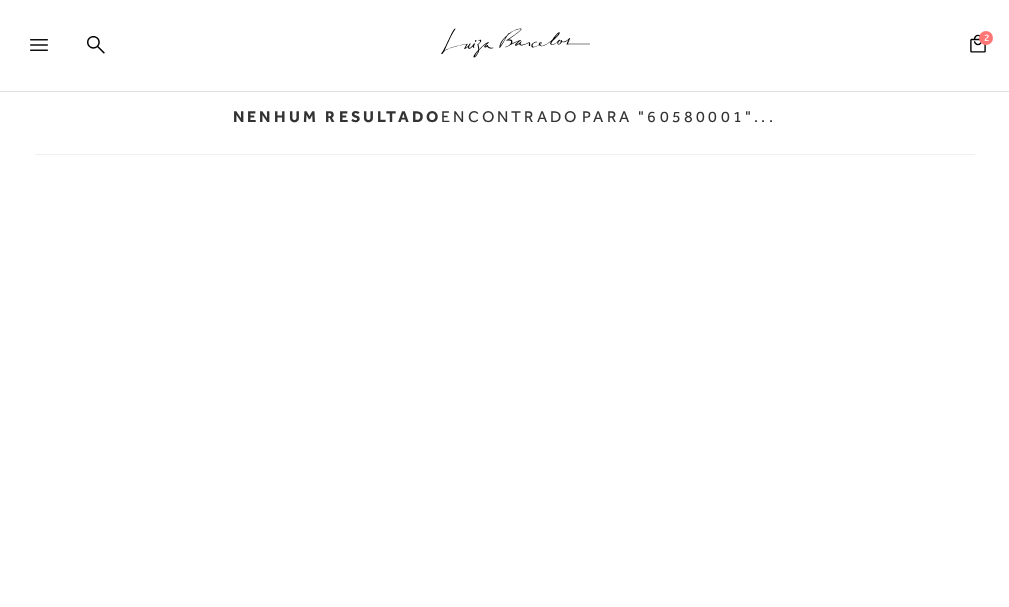 scroll, scrollTop: 0, scrollLeft: 0, axis: both 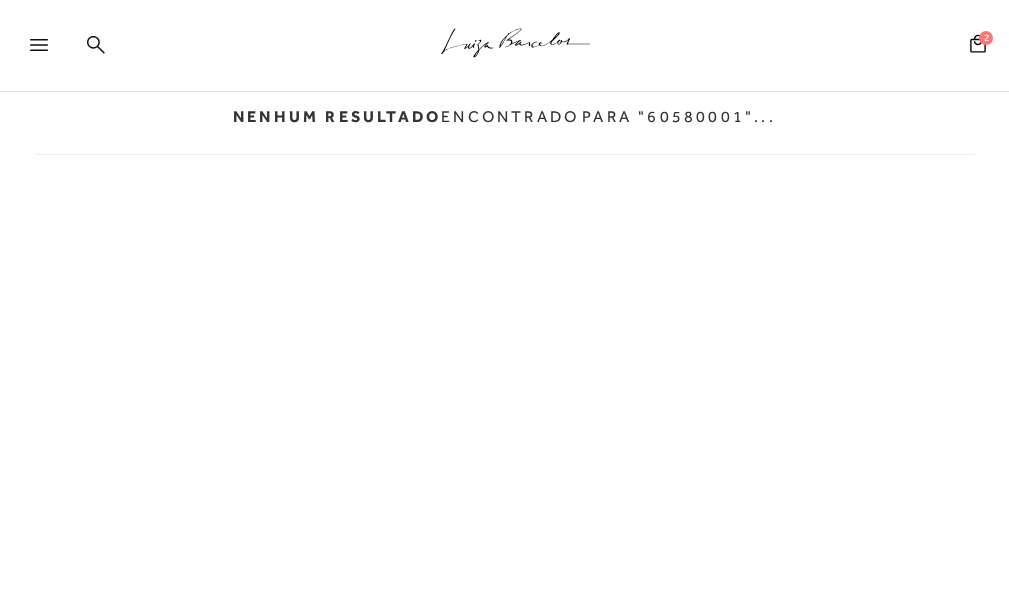 click 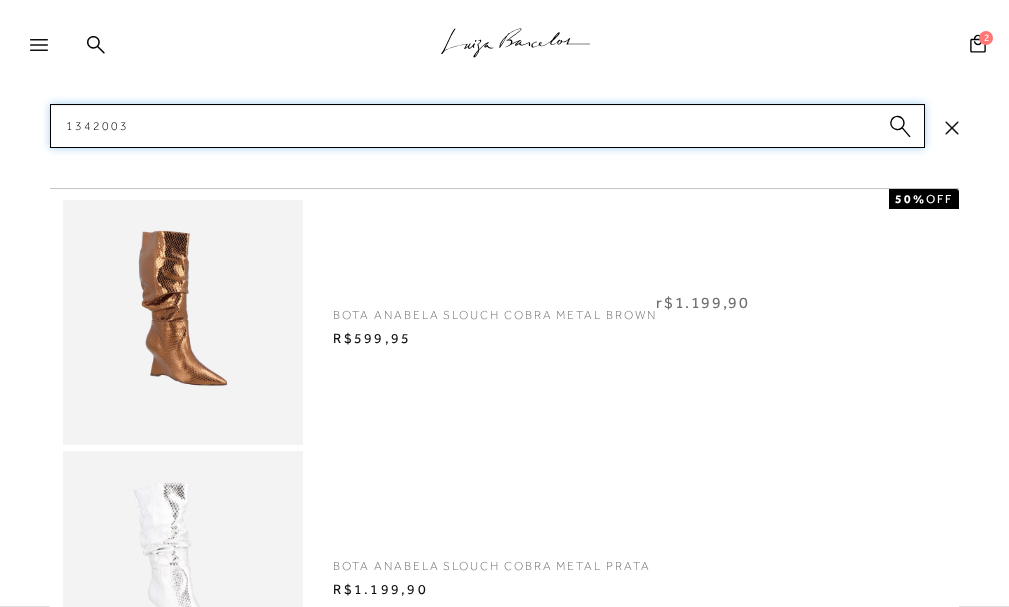 type on "13420030" 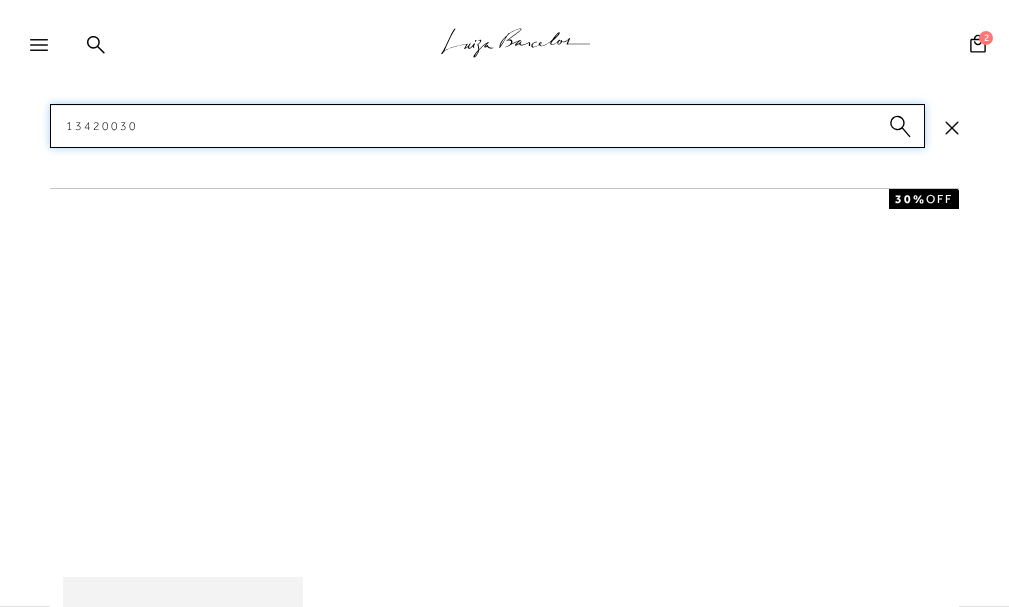 type 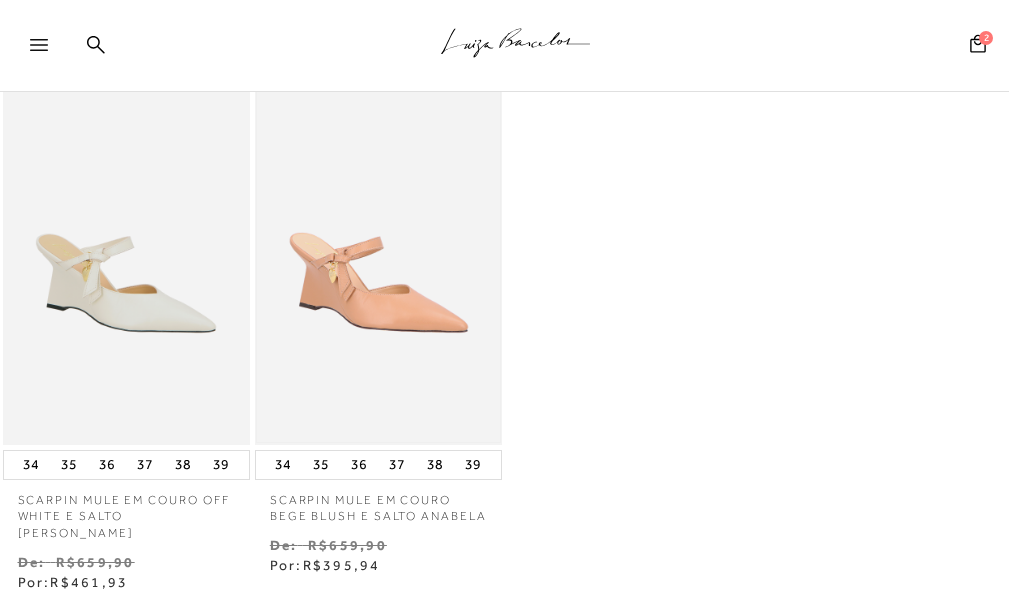 scroll, scrollTop: 0, scrollLeft: 0, axis: both 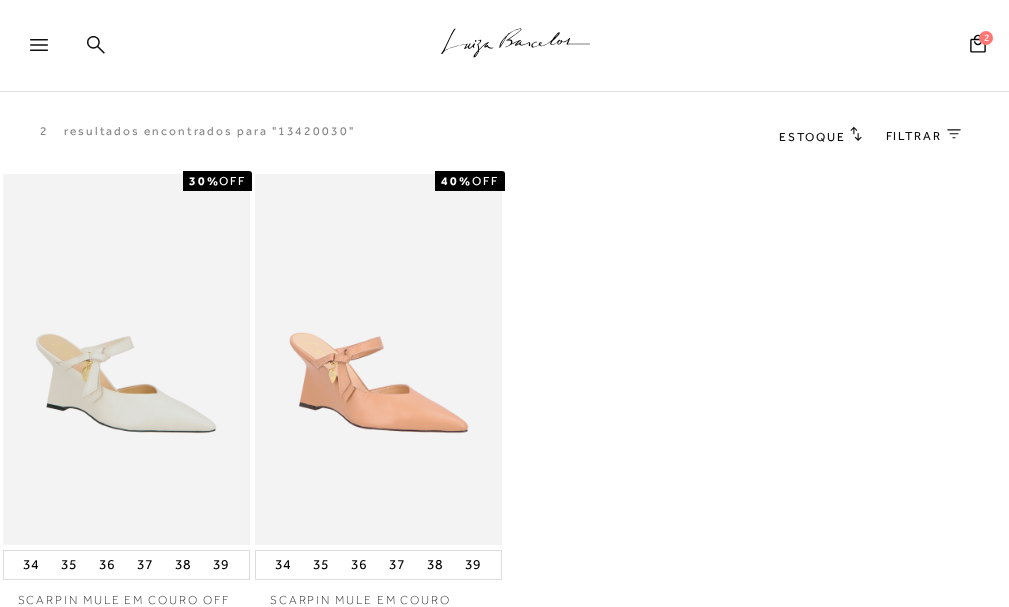 click 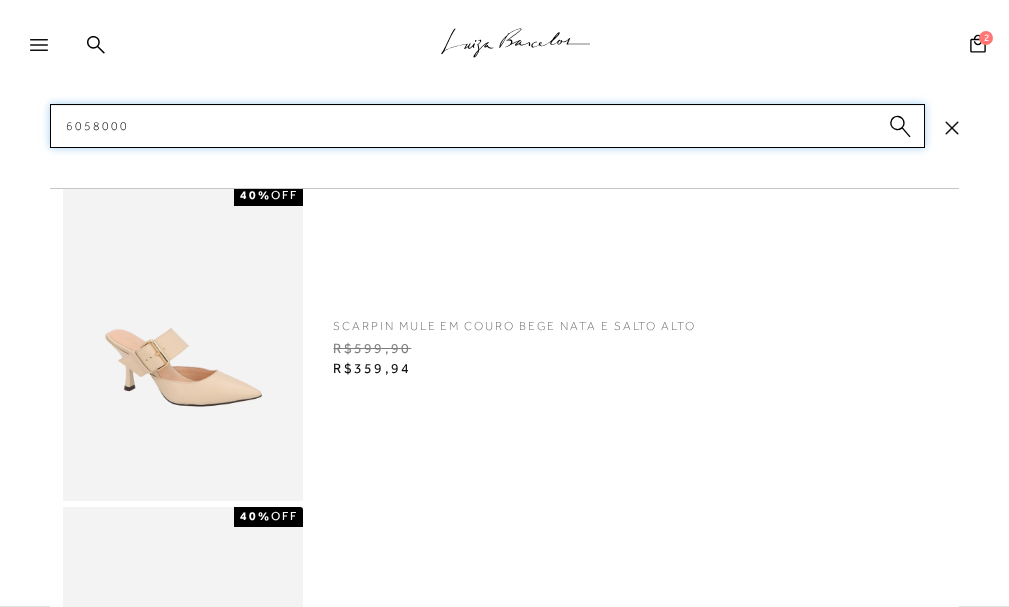 type on "60580001" 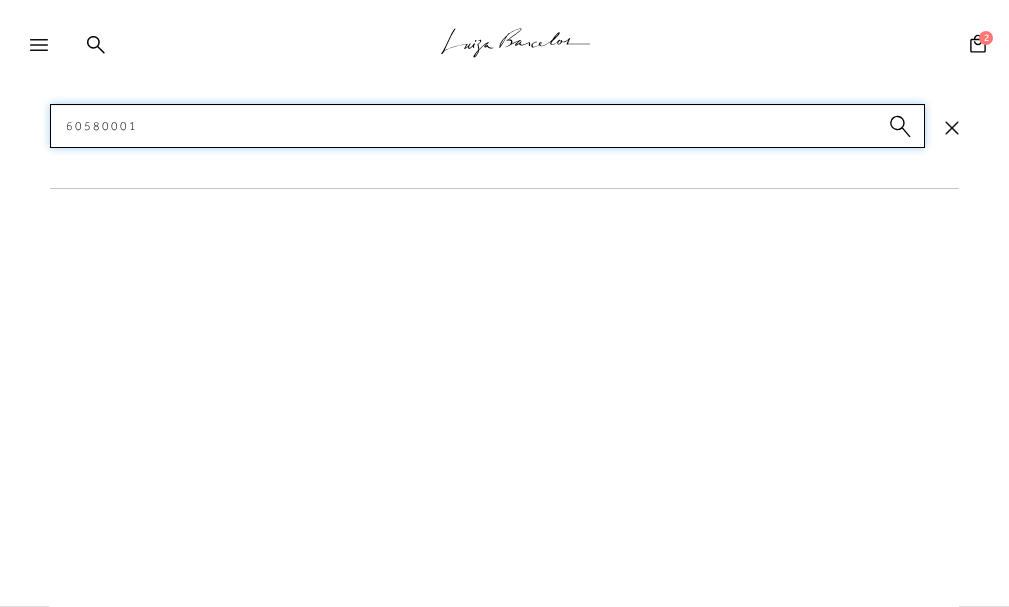 type 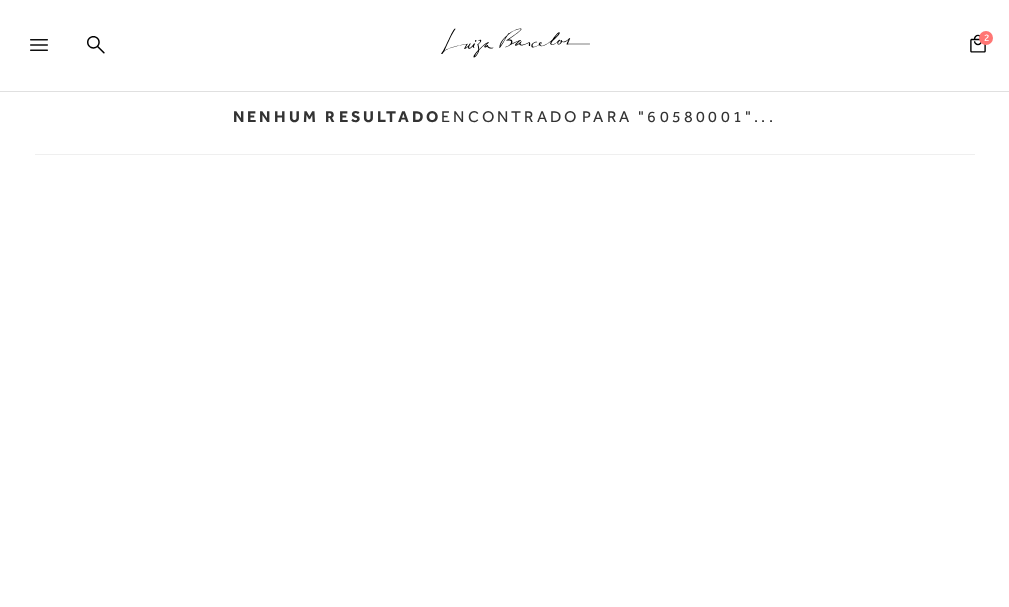 scroll, scrollTop: 0, scrollLeft: 0, axis: both 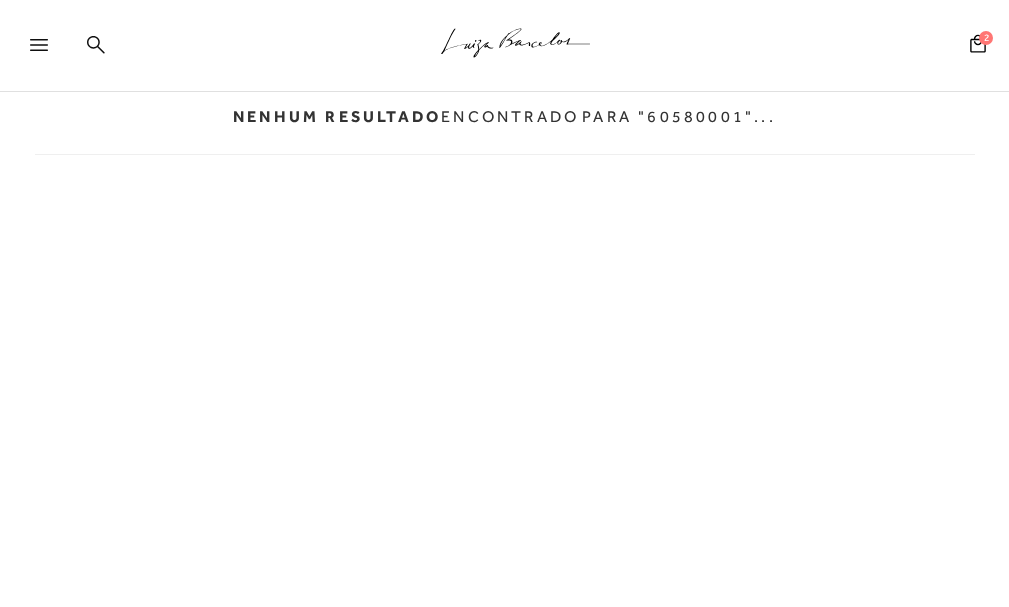 click 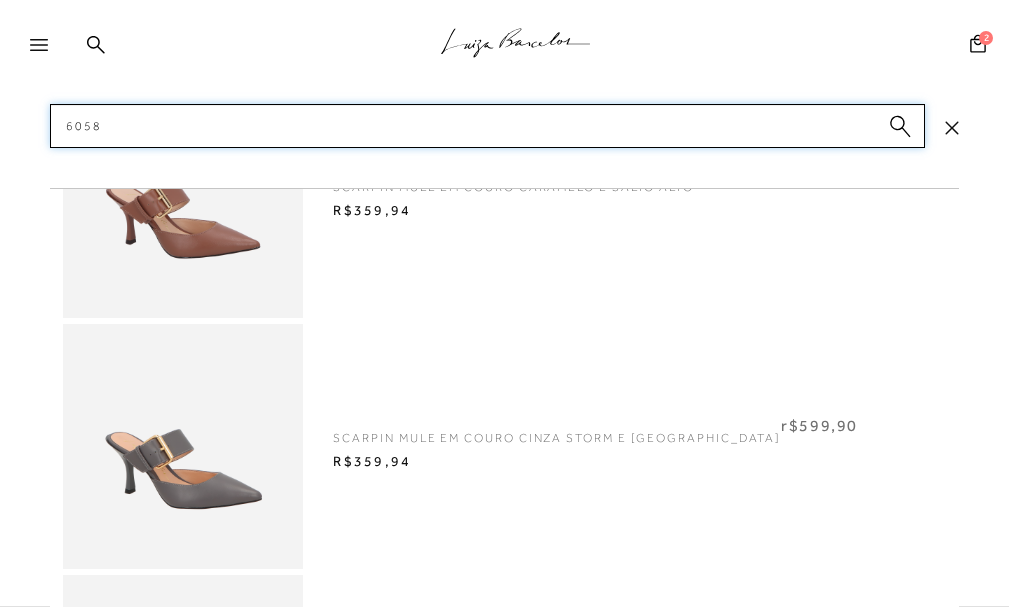 scroll, scrollTop: 0, scrollLeft: 0, axis: both 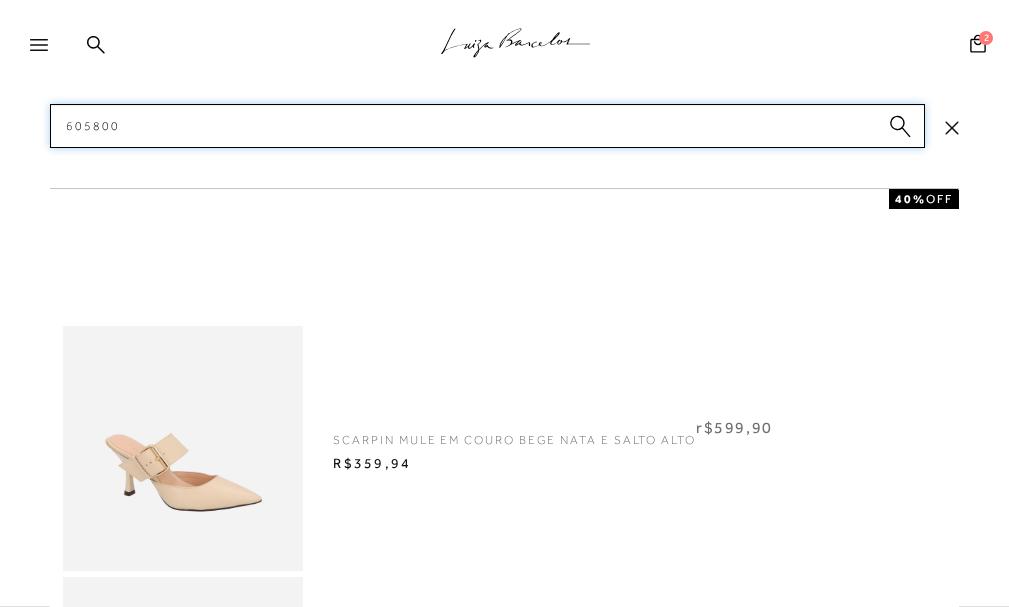type on "6058000" 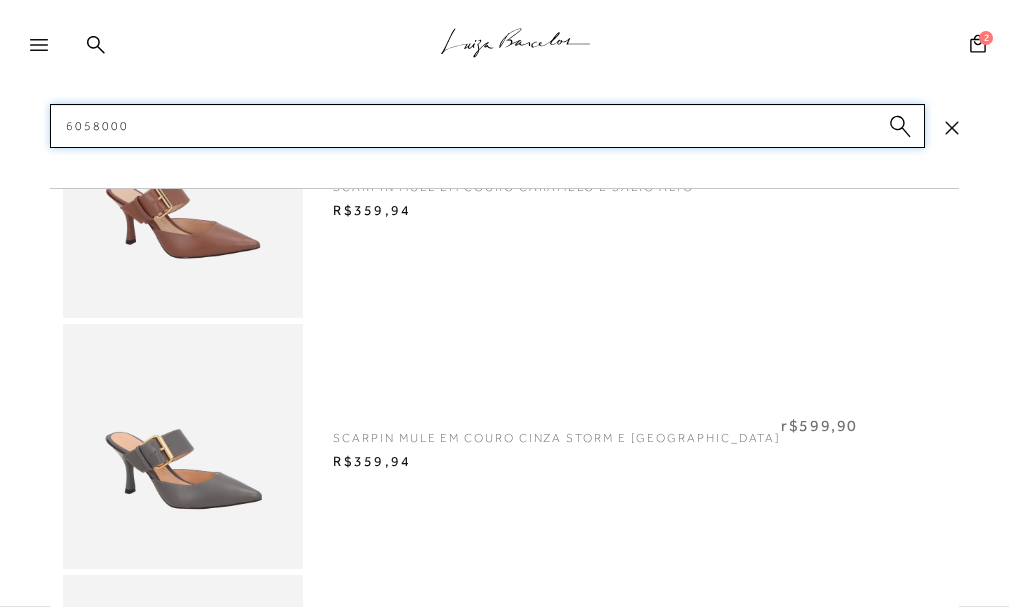 scroll, scrollTop: 0, scrollLeft: 0, axis: both 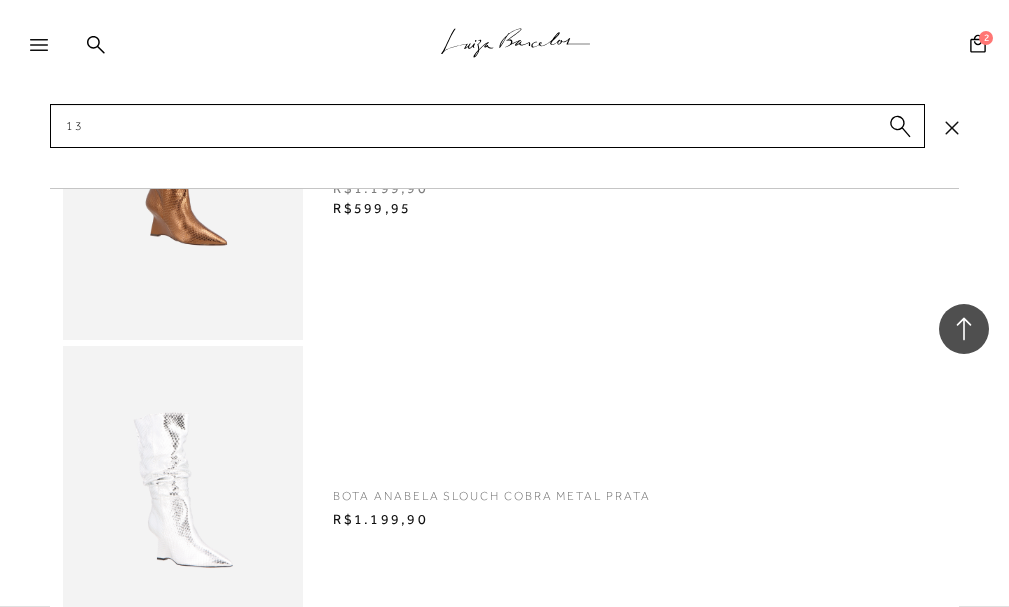 type on "1" 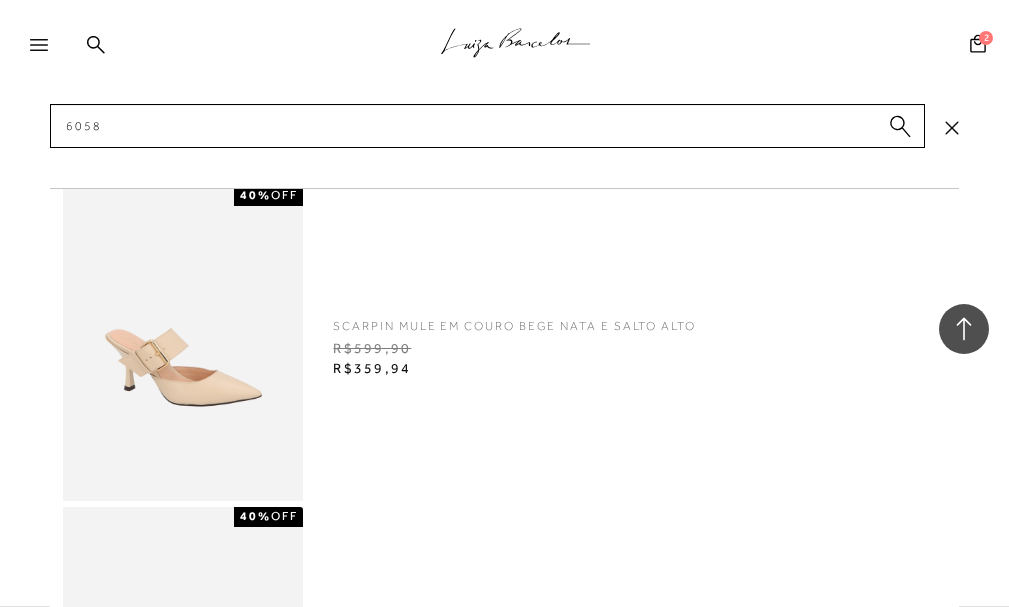 scroll, scrollTop: 35370, scrollLeft: 0, axis: vertical 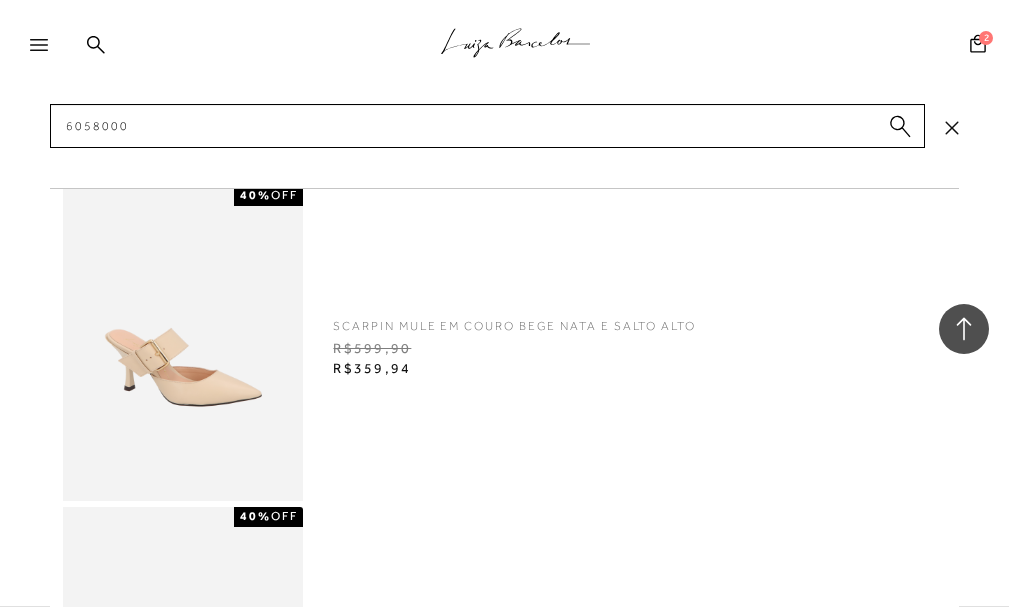 drag, startPoint x: 130, startPoint y: 139, endPoint x: 0, endPoint y: 144, distance: 130.09612 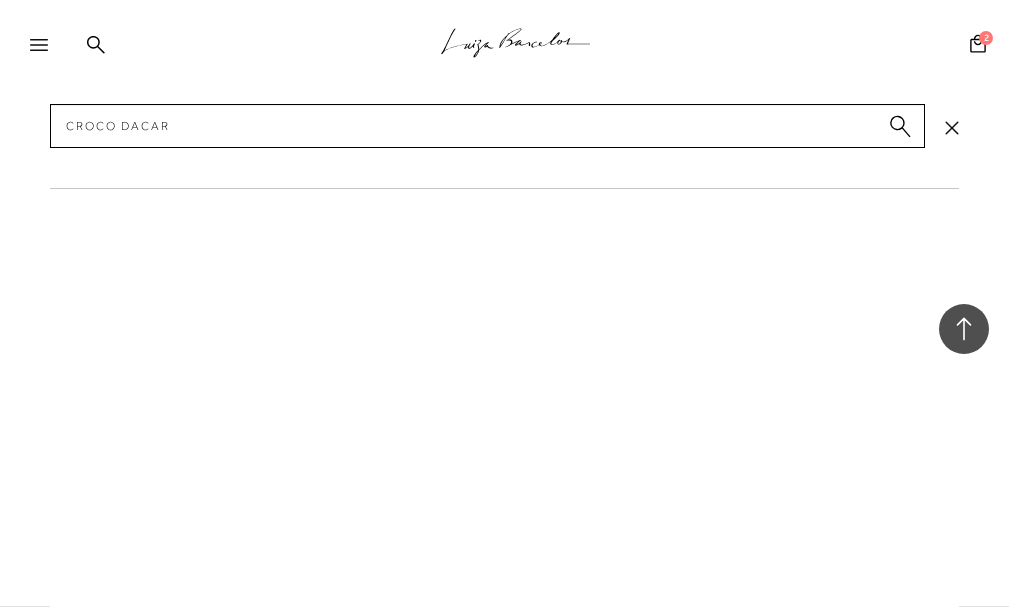 scroll, scrollTop: 33270, scrollLeft: 0, axis: vertical 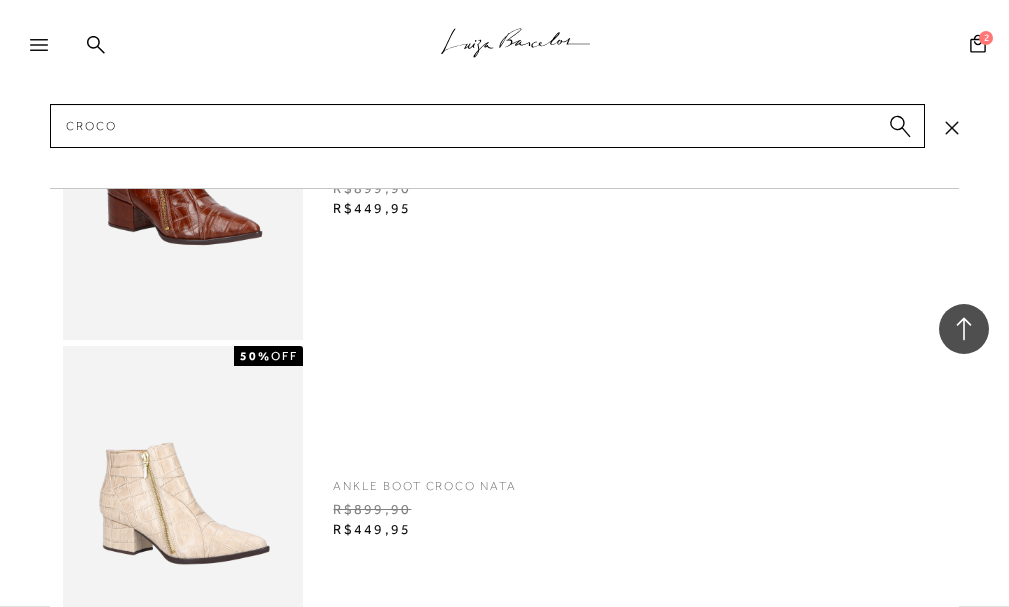 click on "croco" at bounding box center [487, 126] 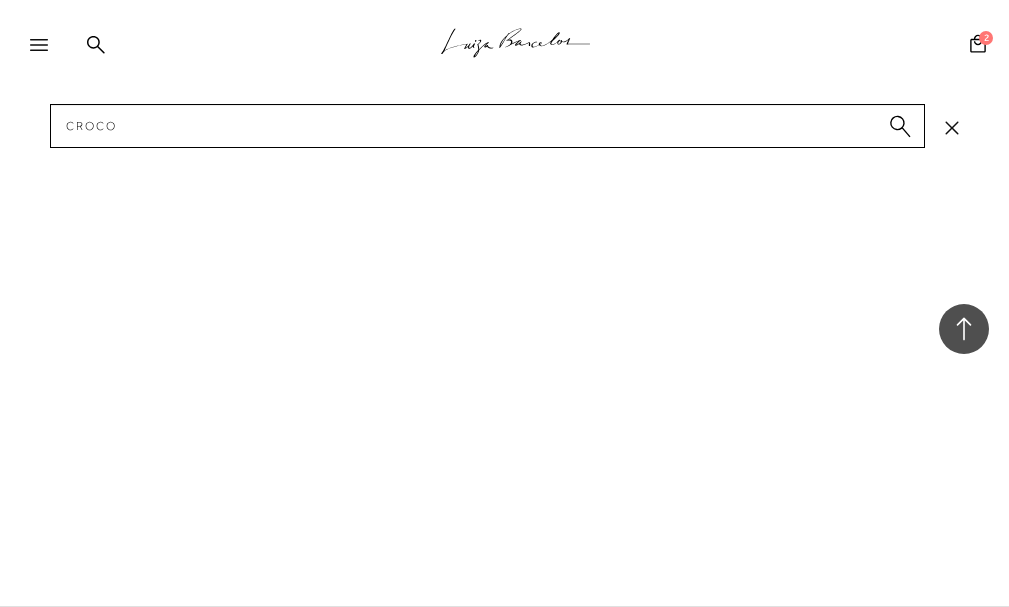 click 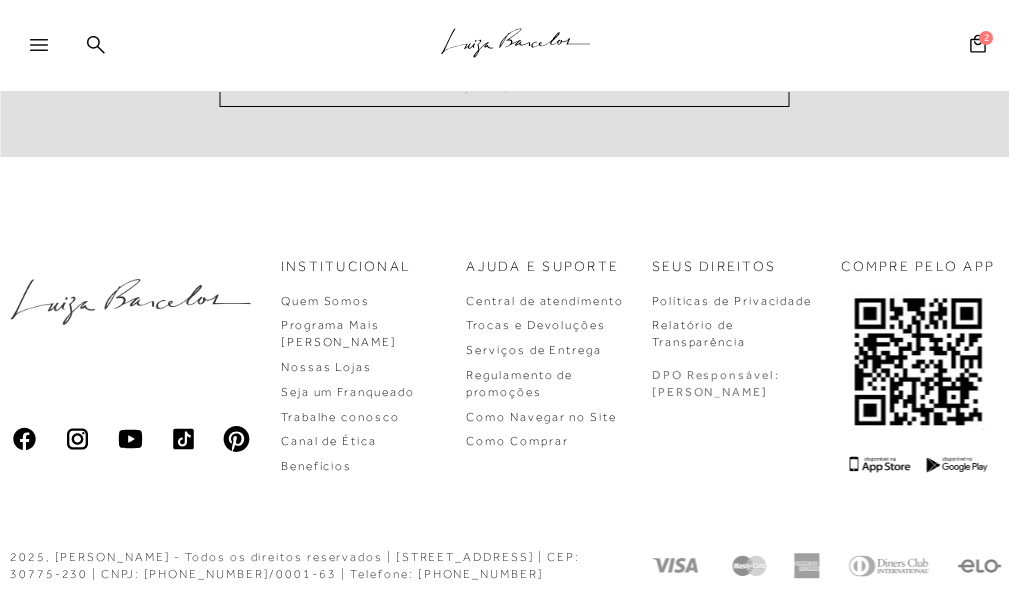 scroll, scrollTop: 0, scrollLeft: 0, axis: both 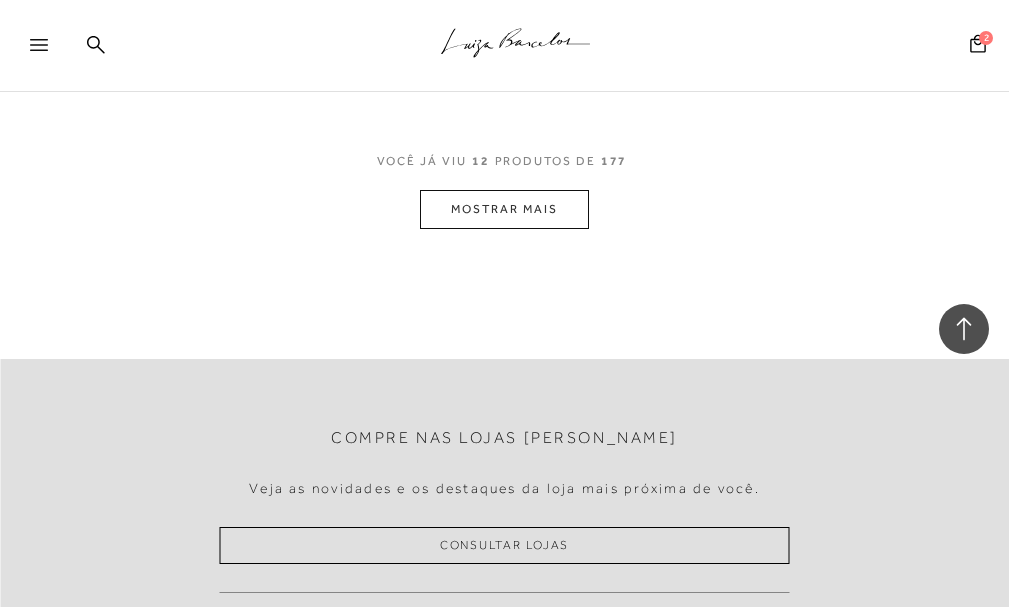 click on "MOSTRAR MAIS" at bounding box center (504, 209) 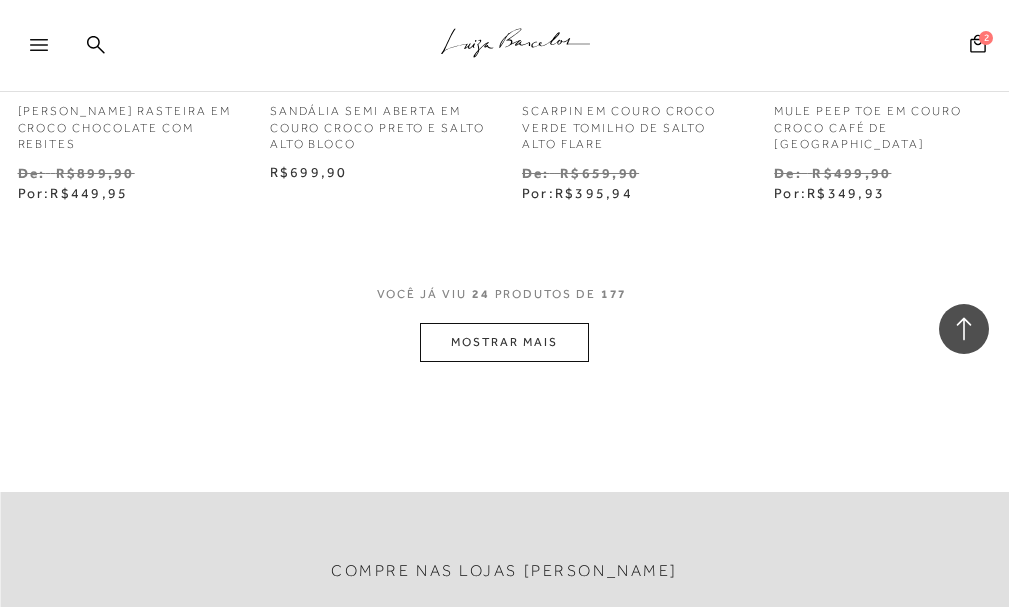 scroll, scrollTop: 3500, scrollLeft: 0, axis: vertical 